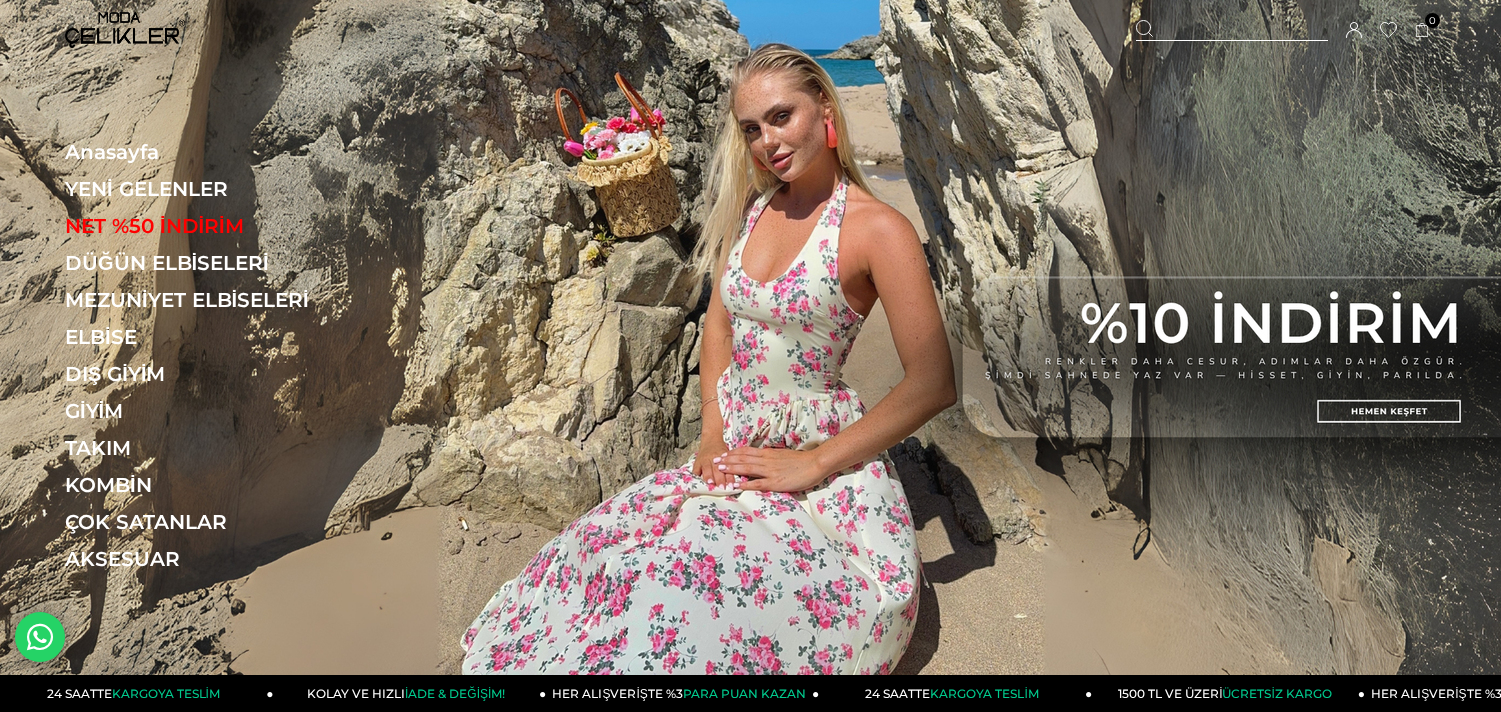 scroll, scrollTop: 0, scrollLeft: 0, axis: both 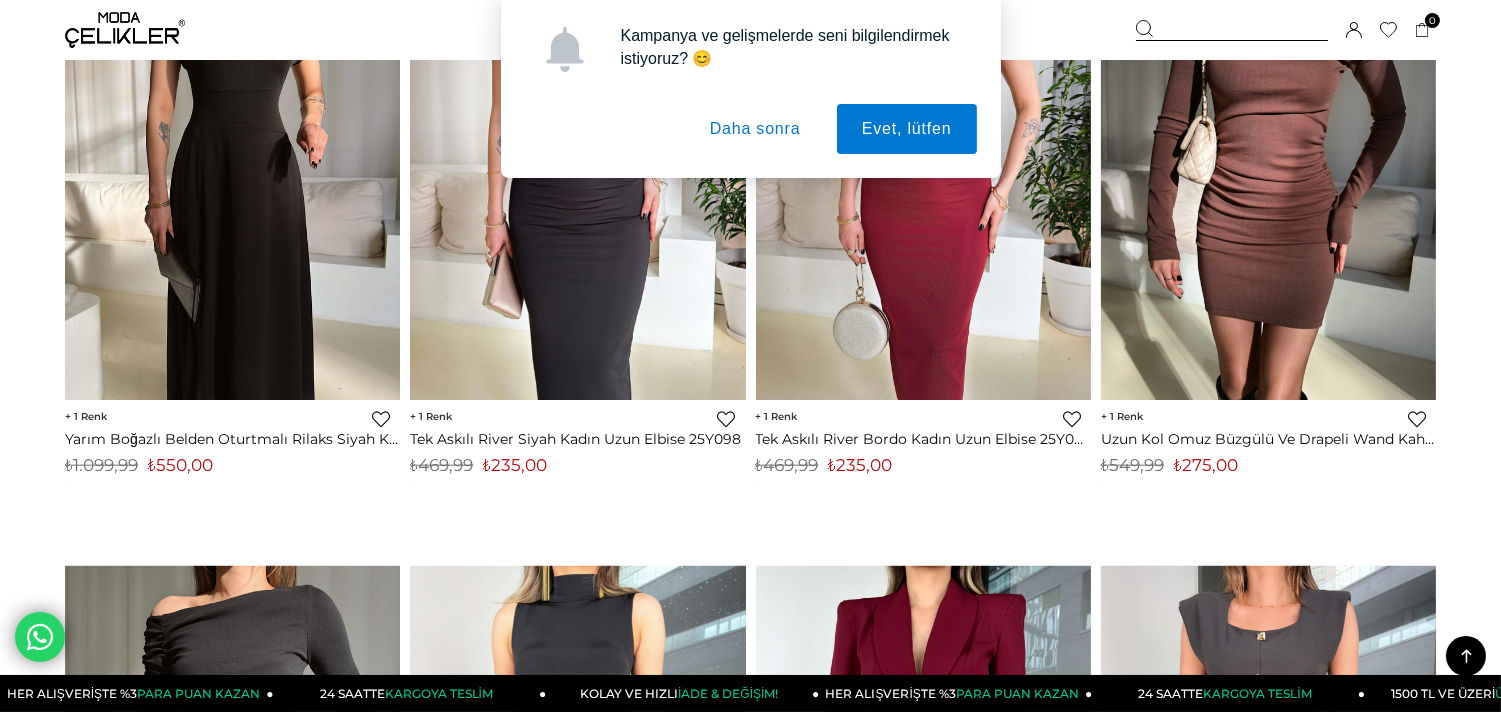 click on "Daha sonra" at bounding box center [755, 129] 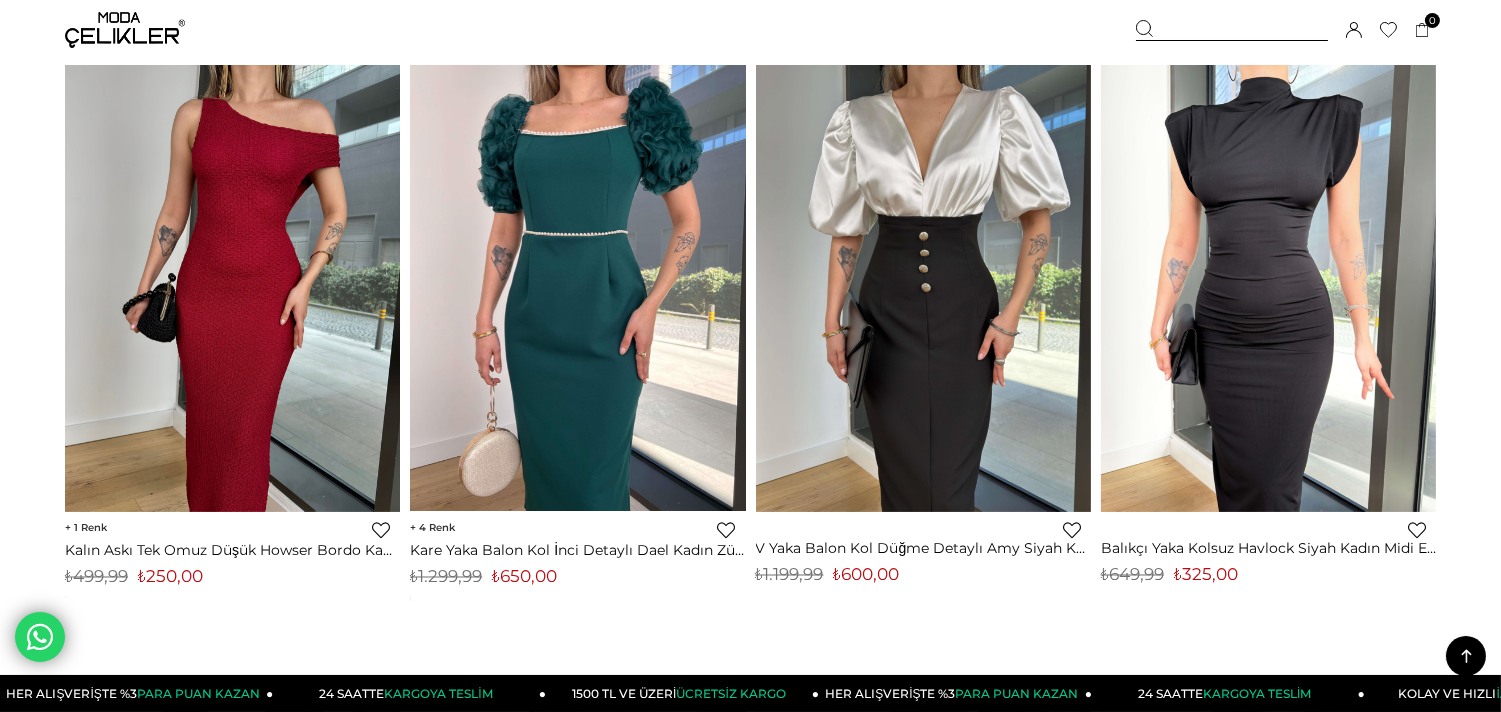 scroll, scrollTop: 5777, scrollLeft: 0, axis: vertical 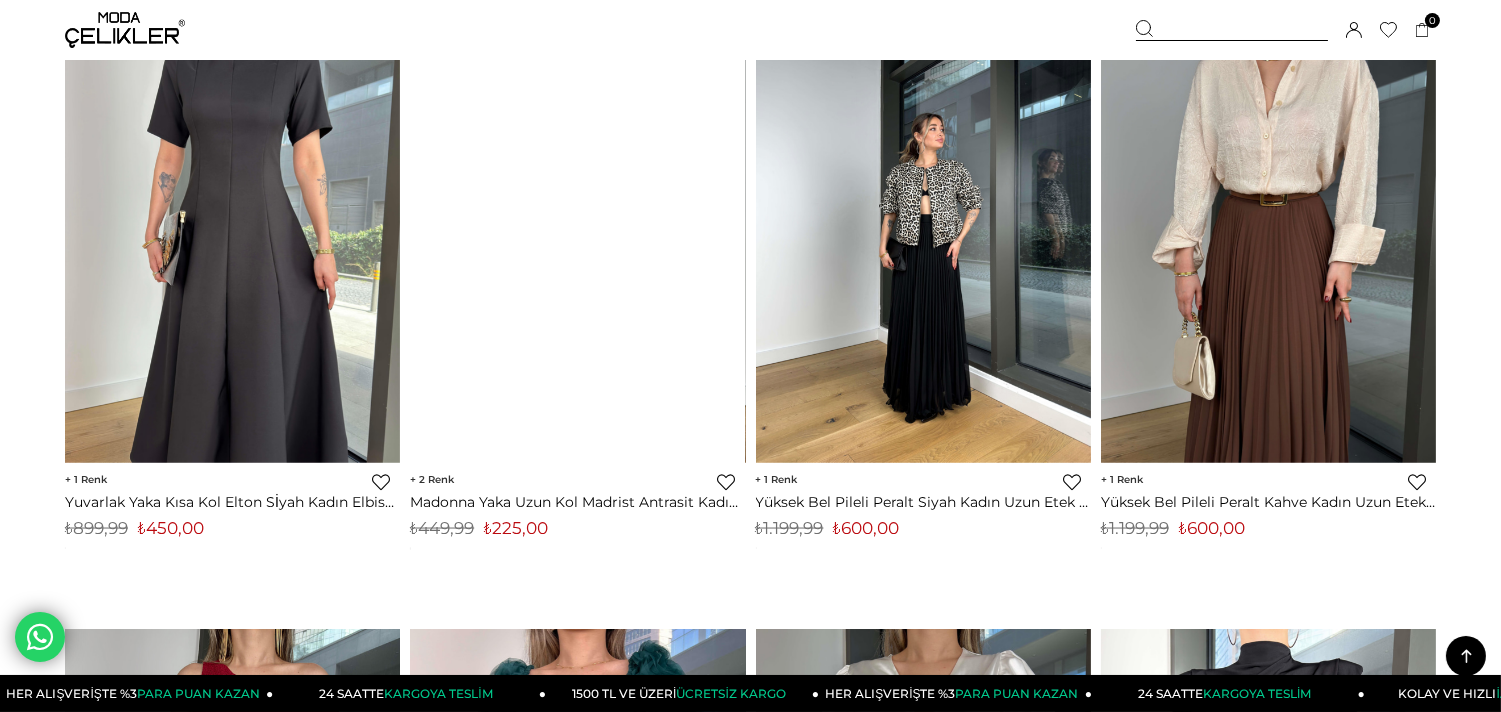 click at bounding box center [1232, 30] 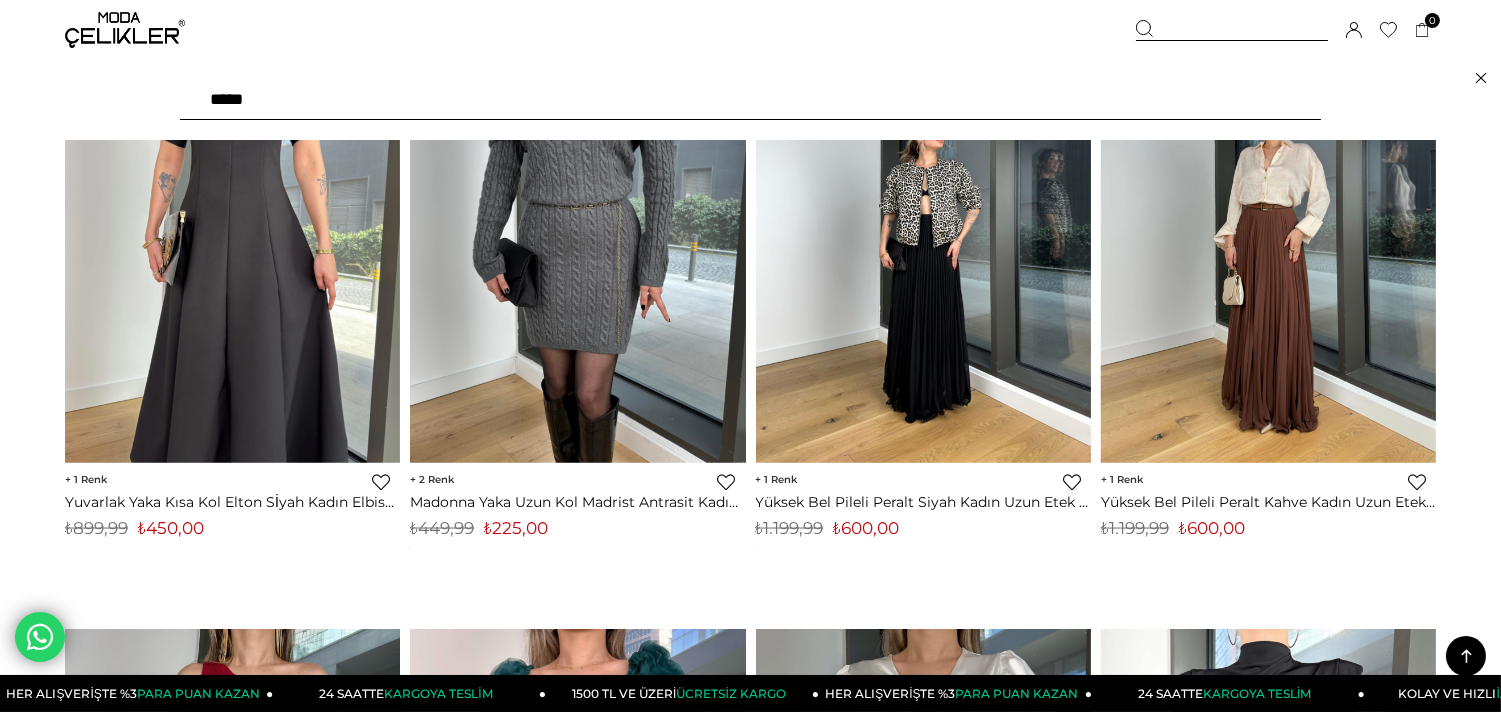 type on "******" 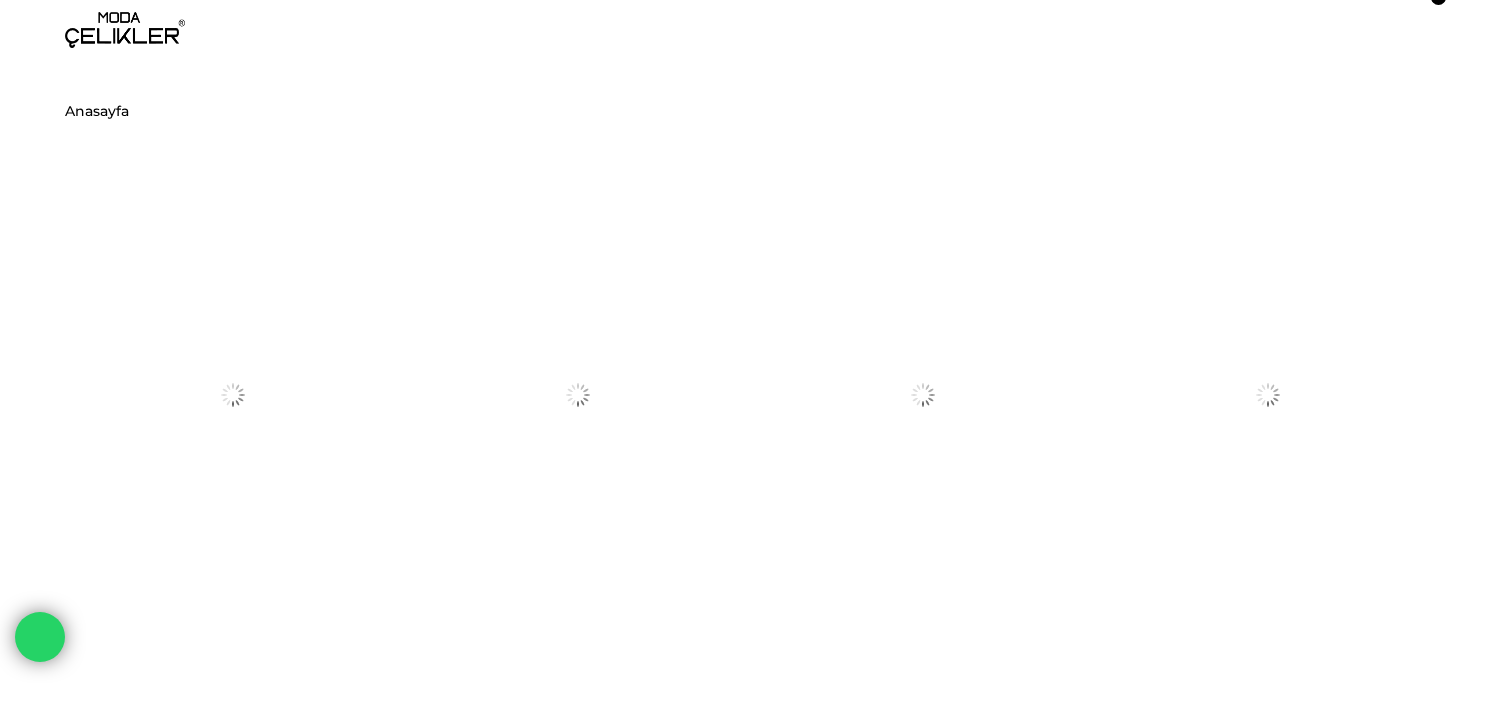 scroll, scrollTop: 0, scrollLeft: 0, axis: both 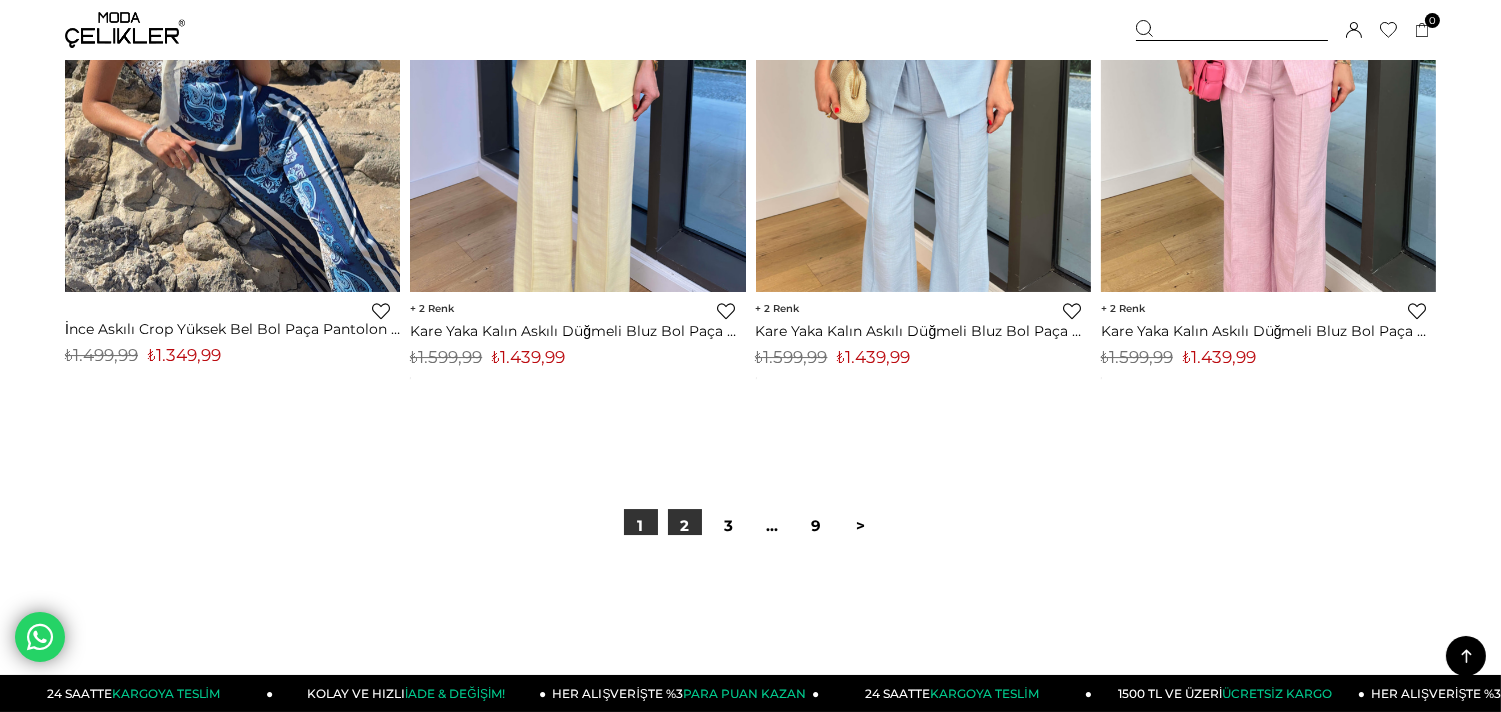 click on "2" at bounding box center [685, 526] 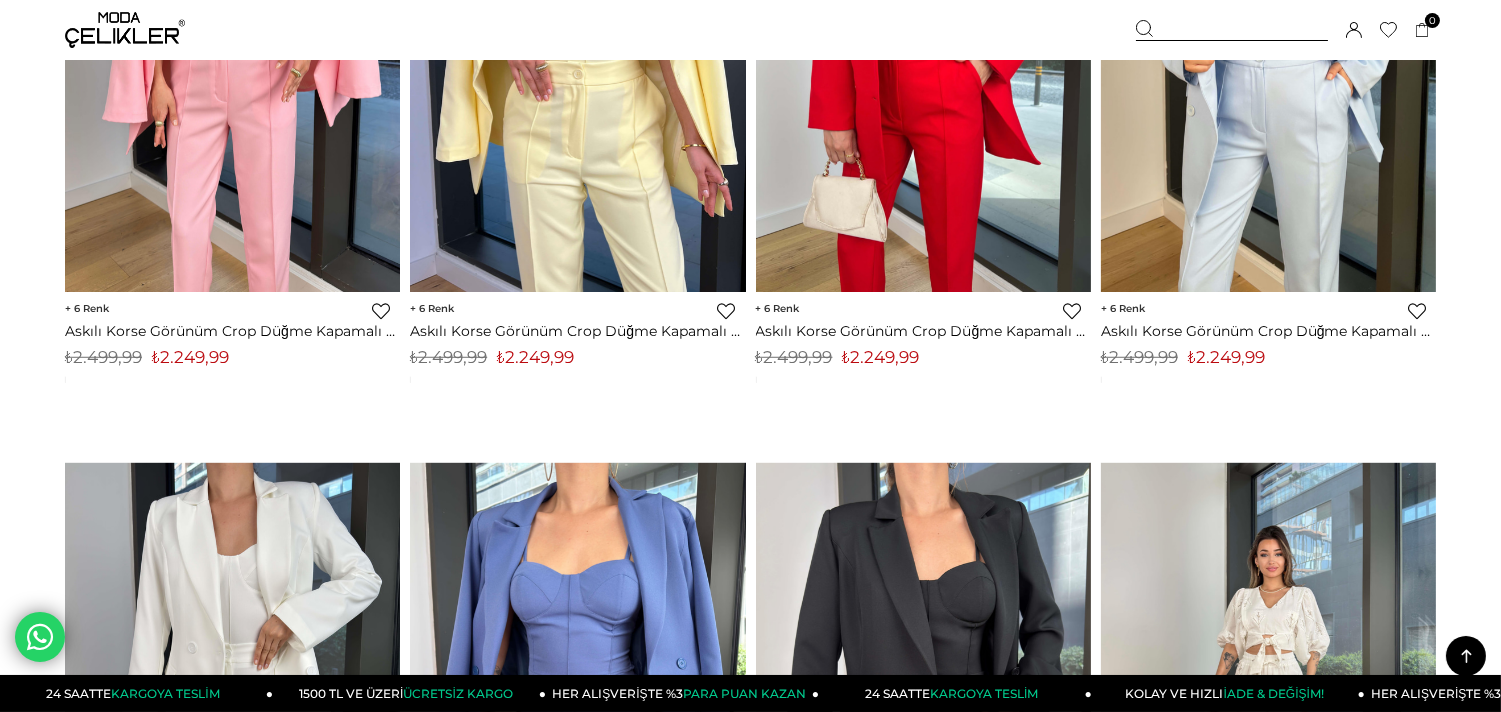 scroll, scrollTop: 2888, scrollLeft: 0, axis: vertical 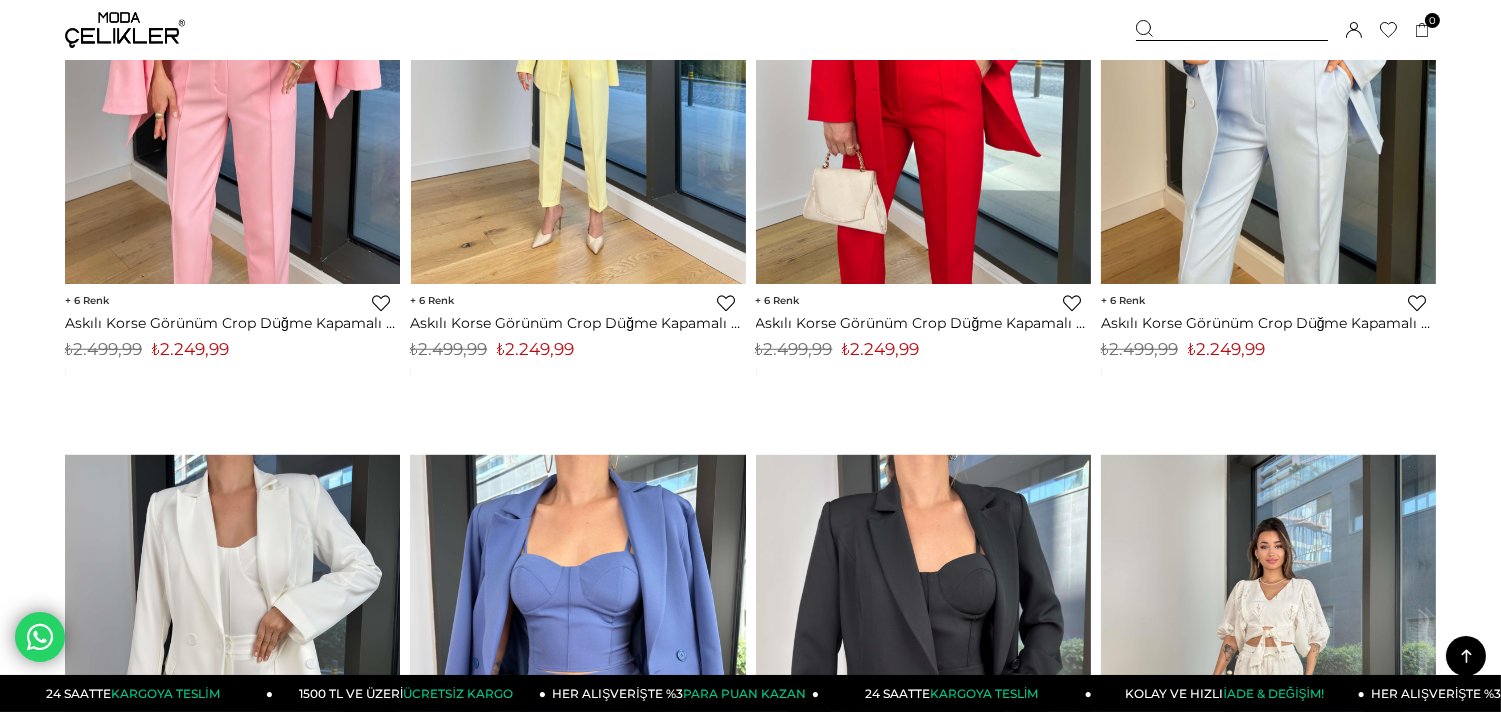 click at bounding box center [578, 61] 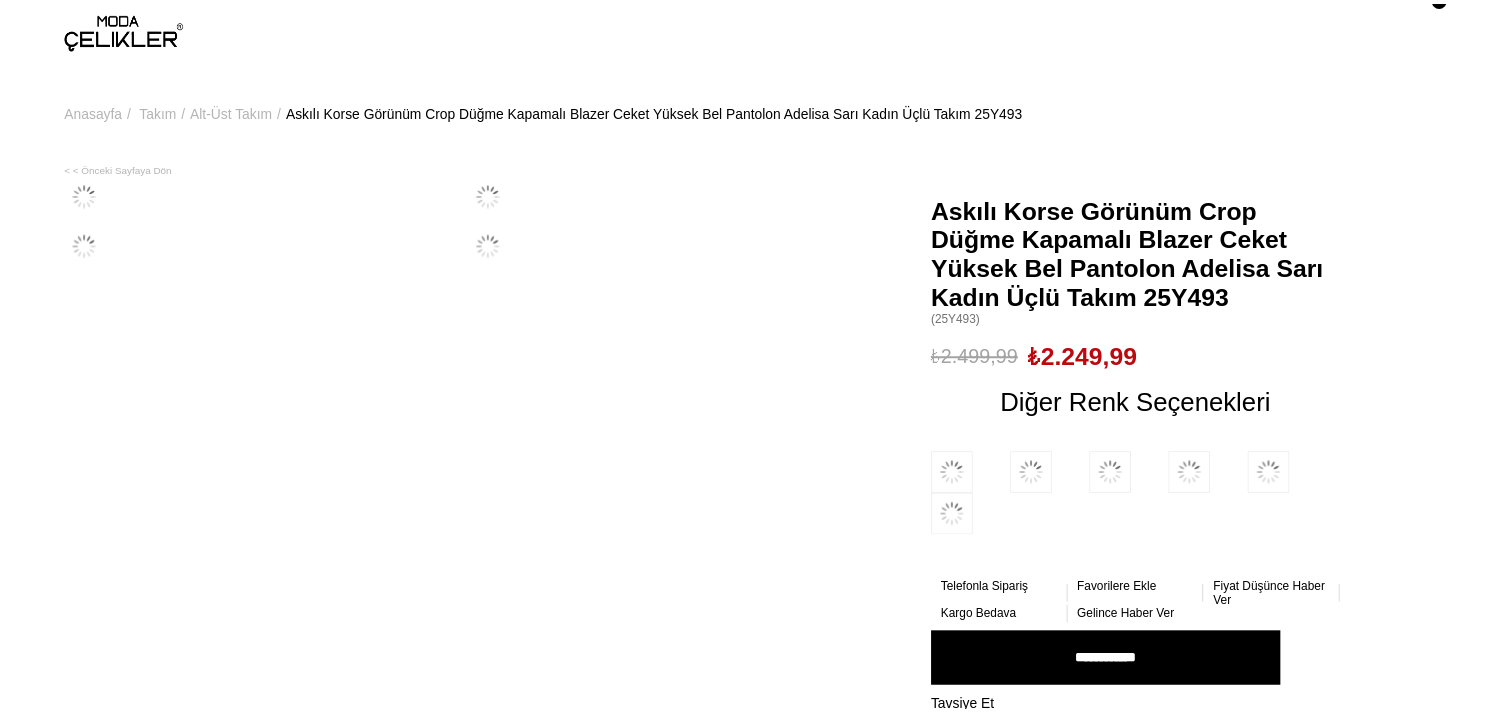 scroll, scrollTop: 0, scrollLeft: 0, axis: both 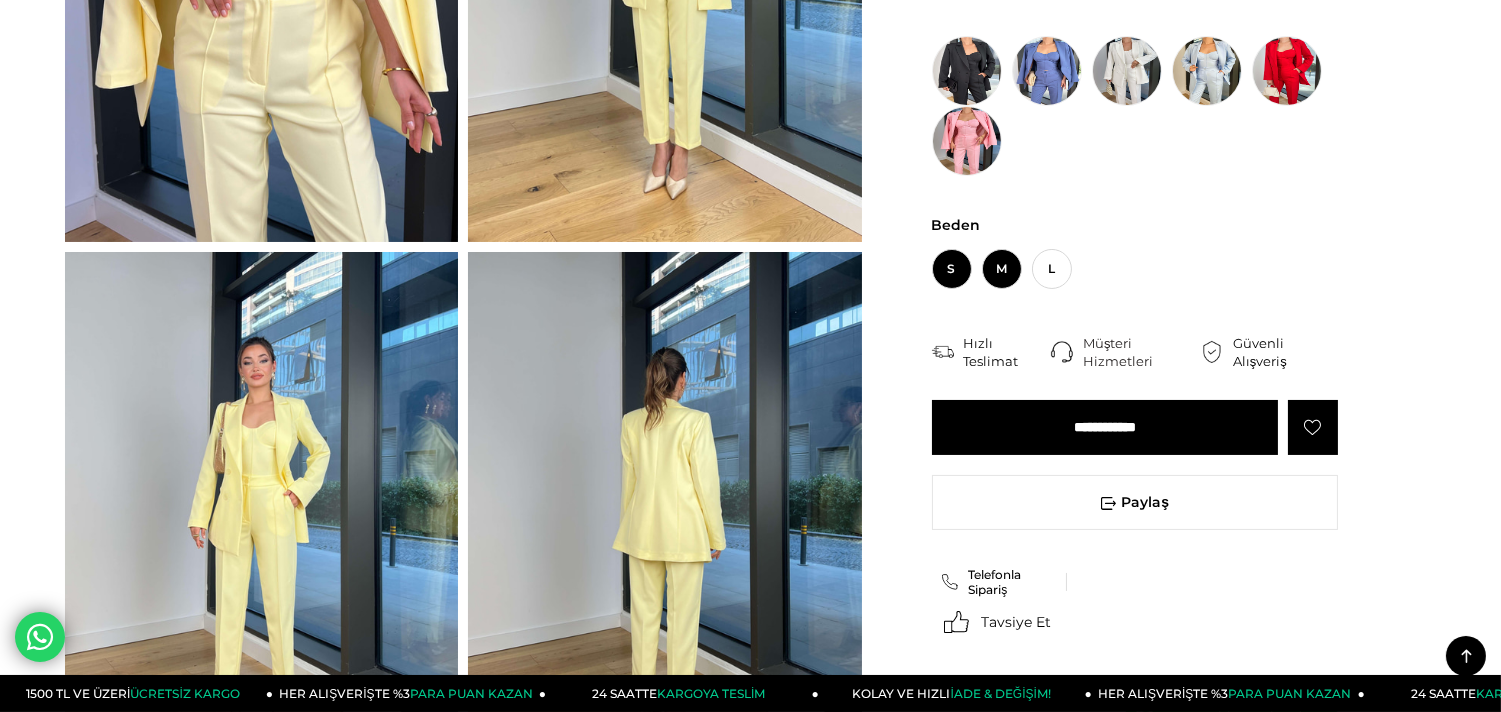 click on "M" at bounding box center [1002, 269] 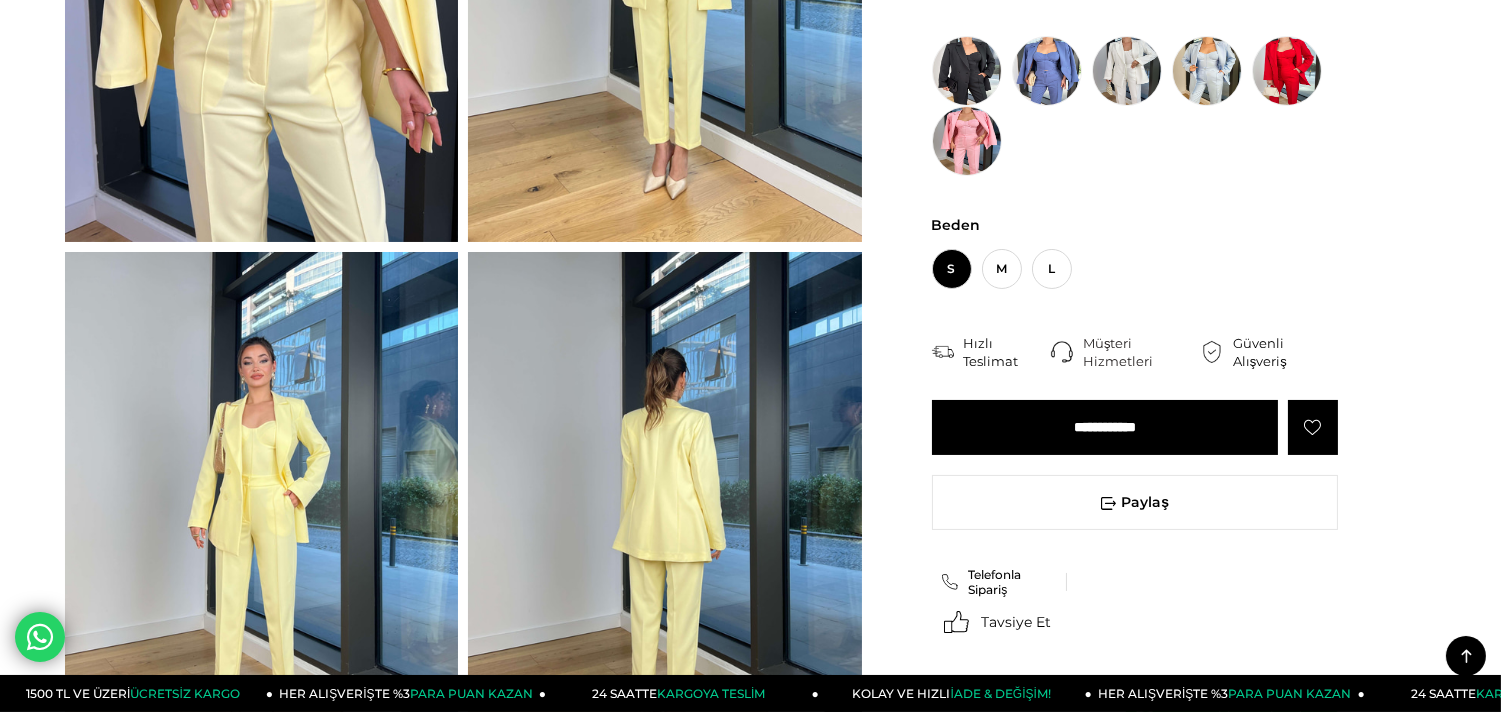 click on "**********" at bounding box center [1105, 427] 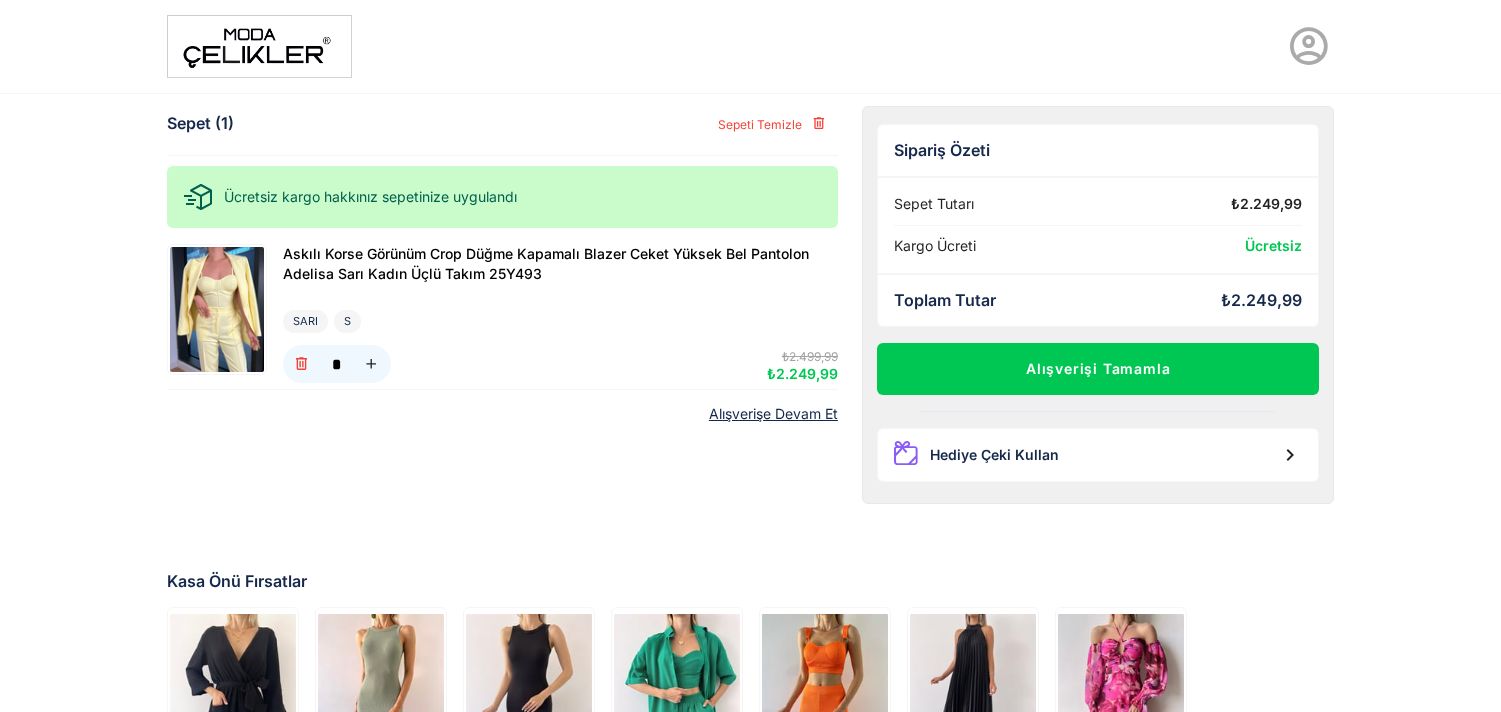 scroll, scrollTop: 0, scrollLeft: 0, axis: both 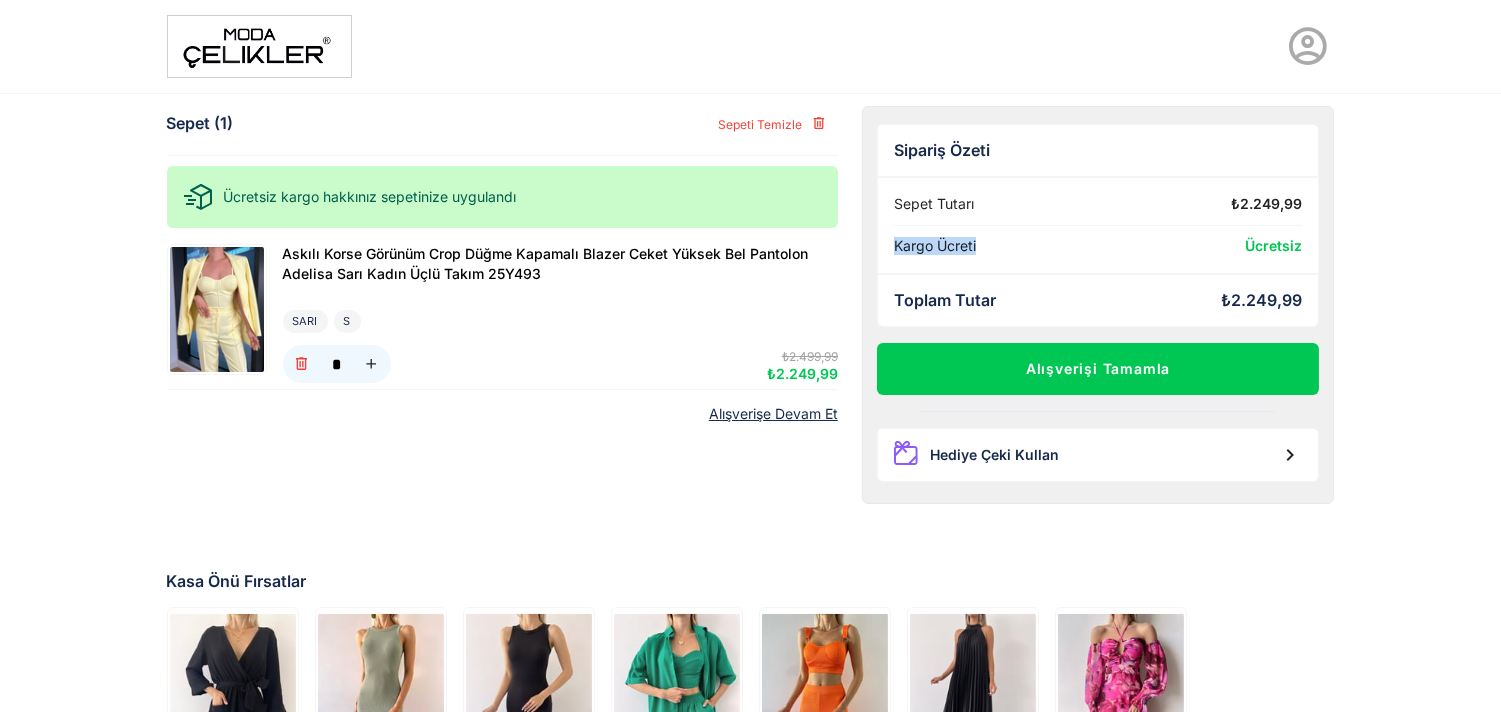 drag, startPoint x: 1046, startPoint y: 247, endPoint x: 892, endPoint y: 247, distance: 154 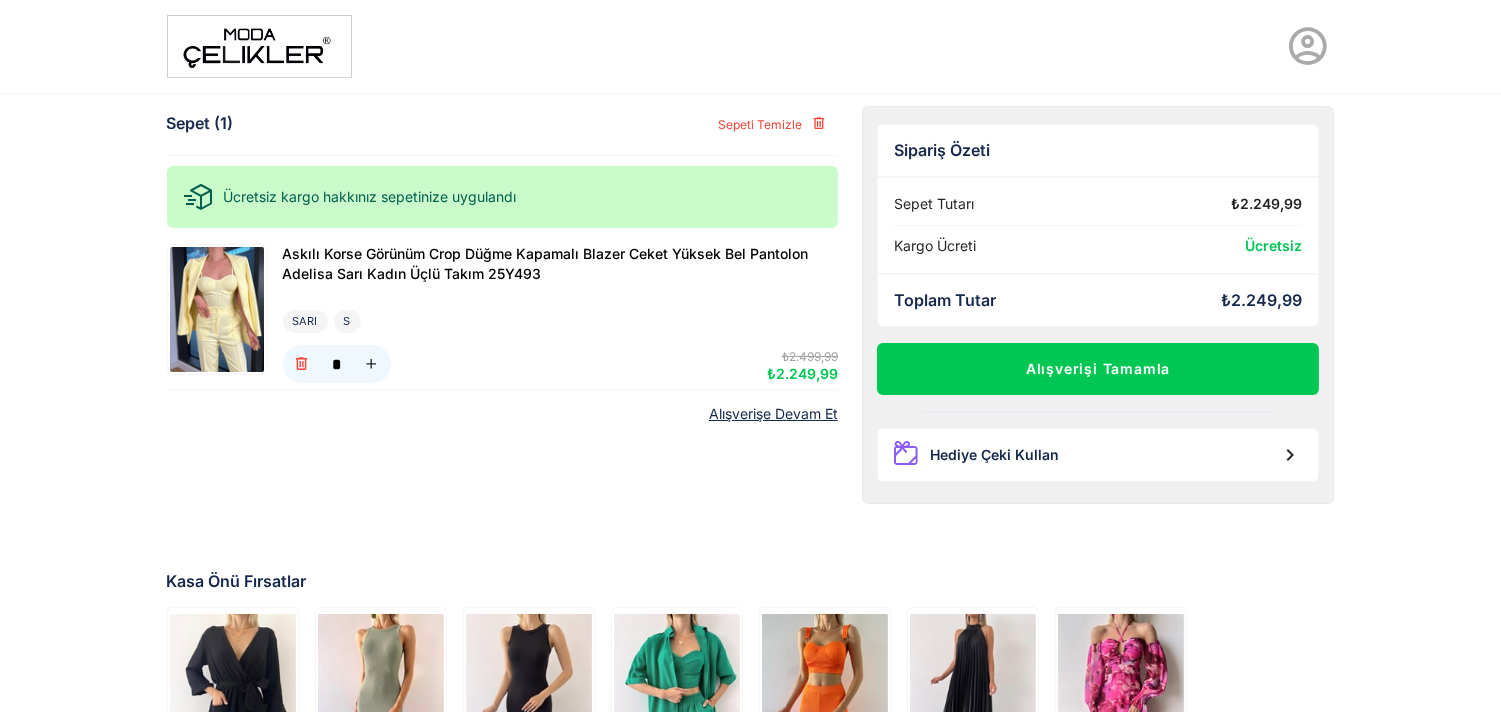 click on "Sepet (1) Sepeti Temizle  Ücretsiz kargo hakkınız sepetinize uygulandı Askılı Korse Görünüm Crop Düğme Kapamalı Blazer Ceket Yüksek Bel Pantolon Adelisa Sarı Kadın Üçlü Takım 25Y493 SARI S * ₺2.499,99 ₺2.249,99 Alışverişe Devam Et Sipariş Özeti Sepet Tutarı ₺2.249,99 Kargo Ücreti Ücretsiz Toplam Tutar ₺2.249,99 Alışverişi Tamamla
Hediye Çeki Kullan Kasa Önü Fırsatlar Önü Kruvaze Yanları Cepli Belden Kuşaklı Andi Ka... ₺619,99 ₺557,99 Sepete Ekle Halter Yaka Yanni Kadın Mint Fitilli Elbise 23Y0... ₺299,99 ₺269,99 Sepete Ekle Halter Yaka Yanni Kadın Siyah Fitilli Elbise 23Y... ₺299,99 ₺269,99 Sepete Ekle Yarım Kol Önü Düğmeli Gömlek Straplez Crop Beli ... ₺959,99 ₺863,99 Sepete Ekle Kalın Askılı Fitilli Halka Detaylı Turuncu Bluz ... ₺359,99 ₺323,99 Sepete Ekle Sıfır Kol Lana Kadın Siyah Pileli Uzun Elbise 23... ₺919,99 ₺827,99 Sepete Ekle Şifon Boyundan Bağlamalı Desenli Düşük Kol Yırtm... ₺659,99" at bounding box center [751, 526] 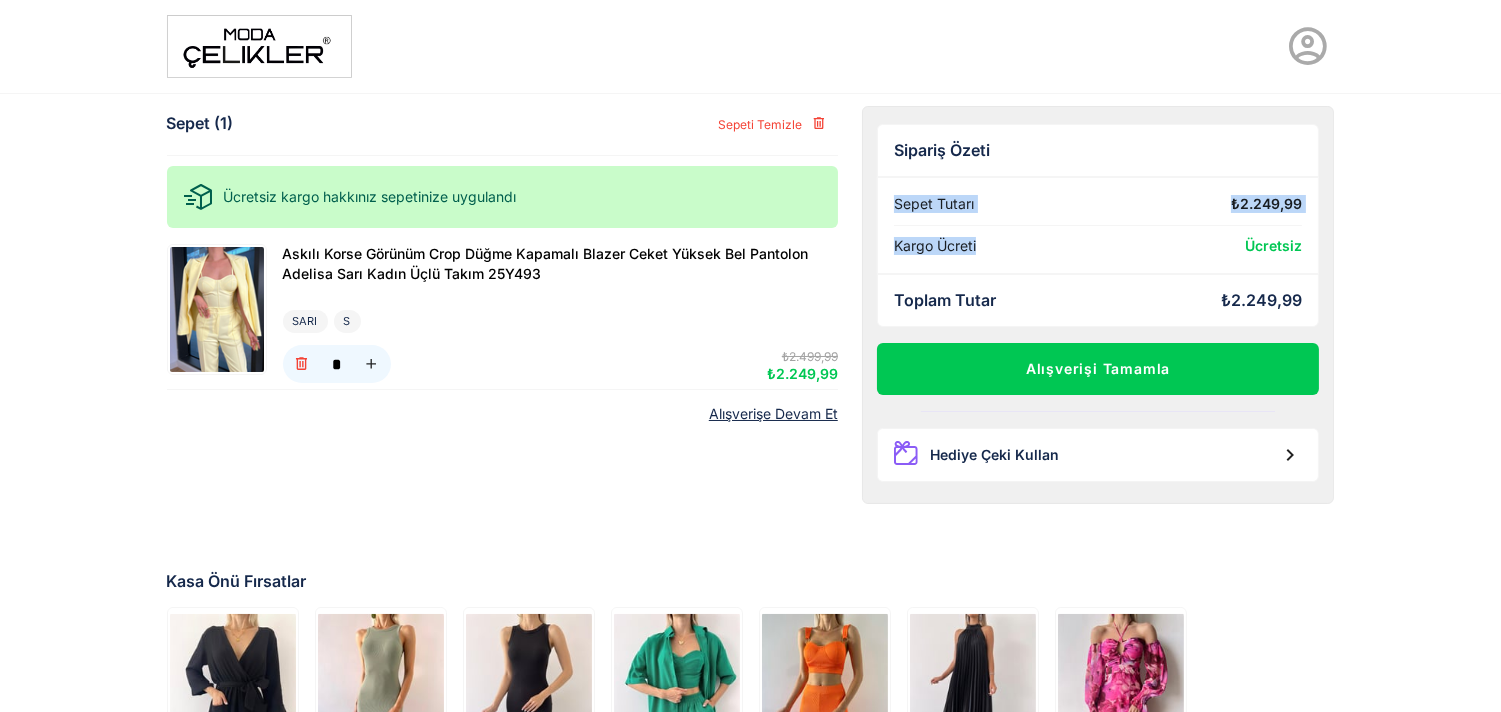 drag, startPoint x: 985, startPoint y: 246, endPoint x: 894, endPoint y: 208, distance: 98.61542 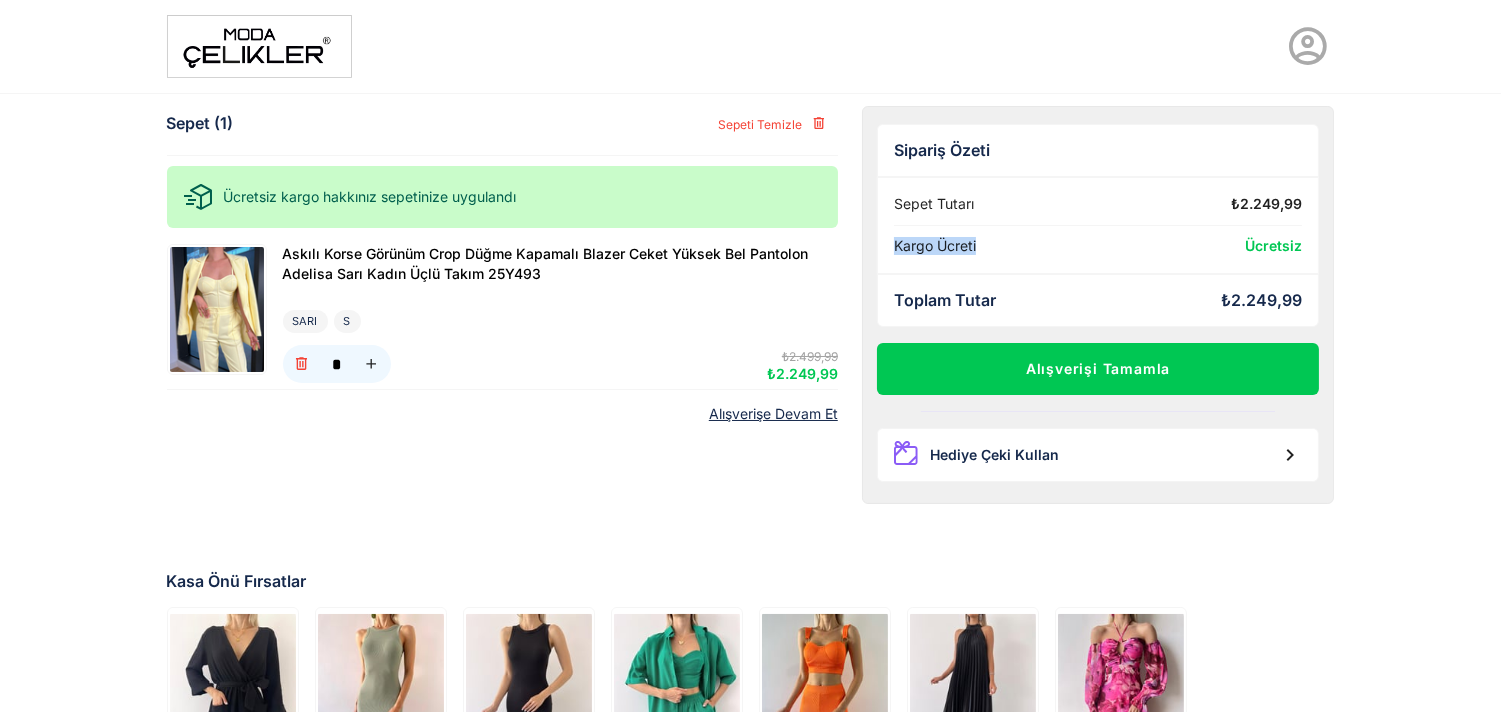 drag, startPoint x: 993, startPoint y: 245, endPoint x: 885, endPoint y: 253, distance: 108.29589 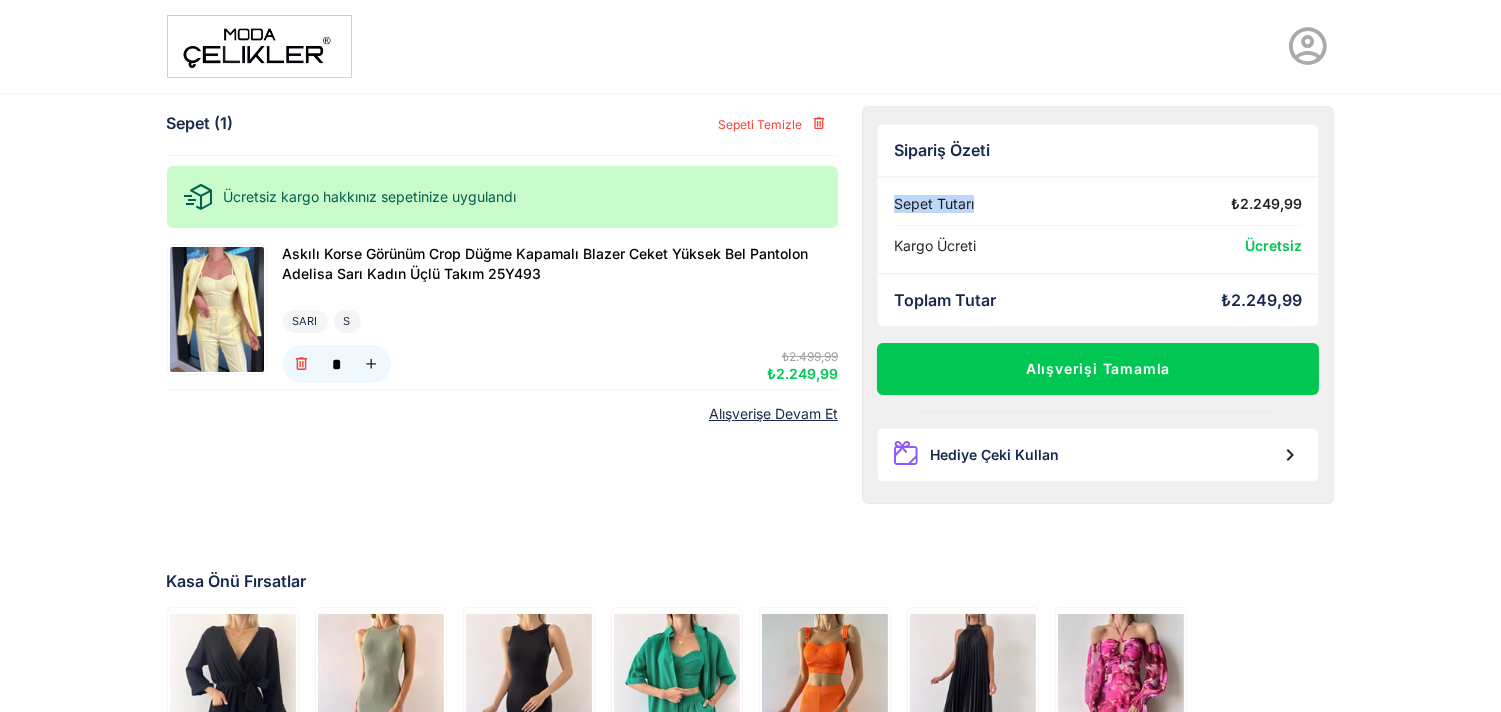 drag, startPoint x: 1004, startPoint y: 200, endPoint x: 882, endPoint y: 201, distance: 122.0041 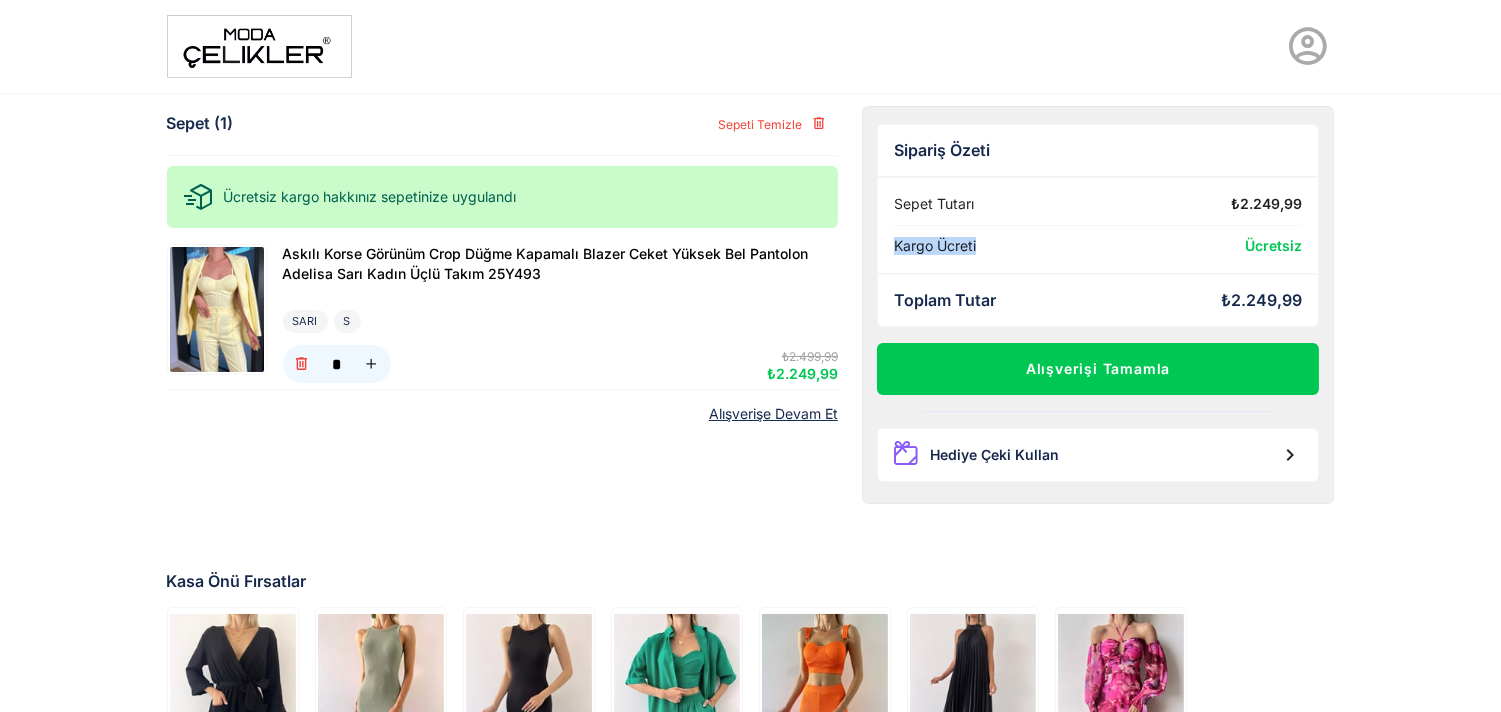 drag, startPoint x: 942, startPoint y: 243, endPoint x: 886, endPoint y: 243, distance: 56 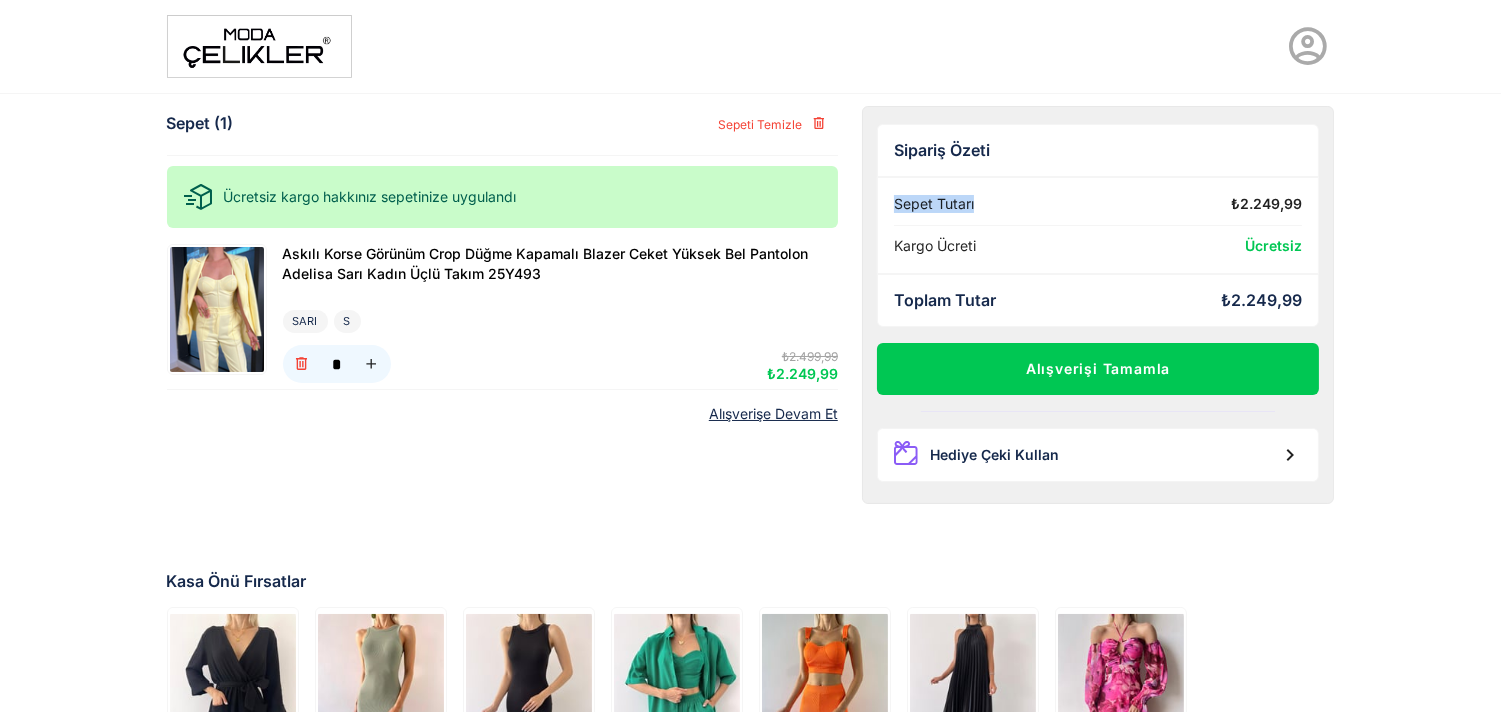 drag, startPoint x: 986, startPoint y: 201, endPoint x: 893, endPoint y: 201, distance: 93 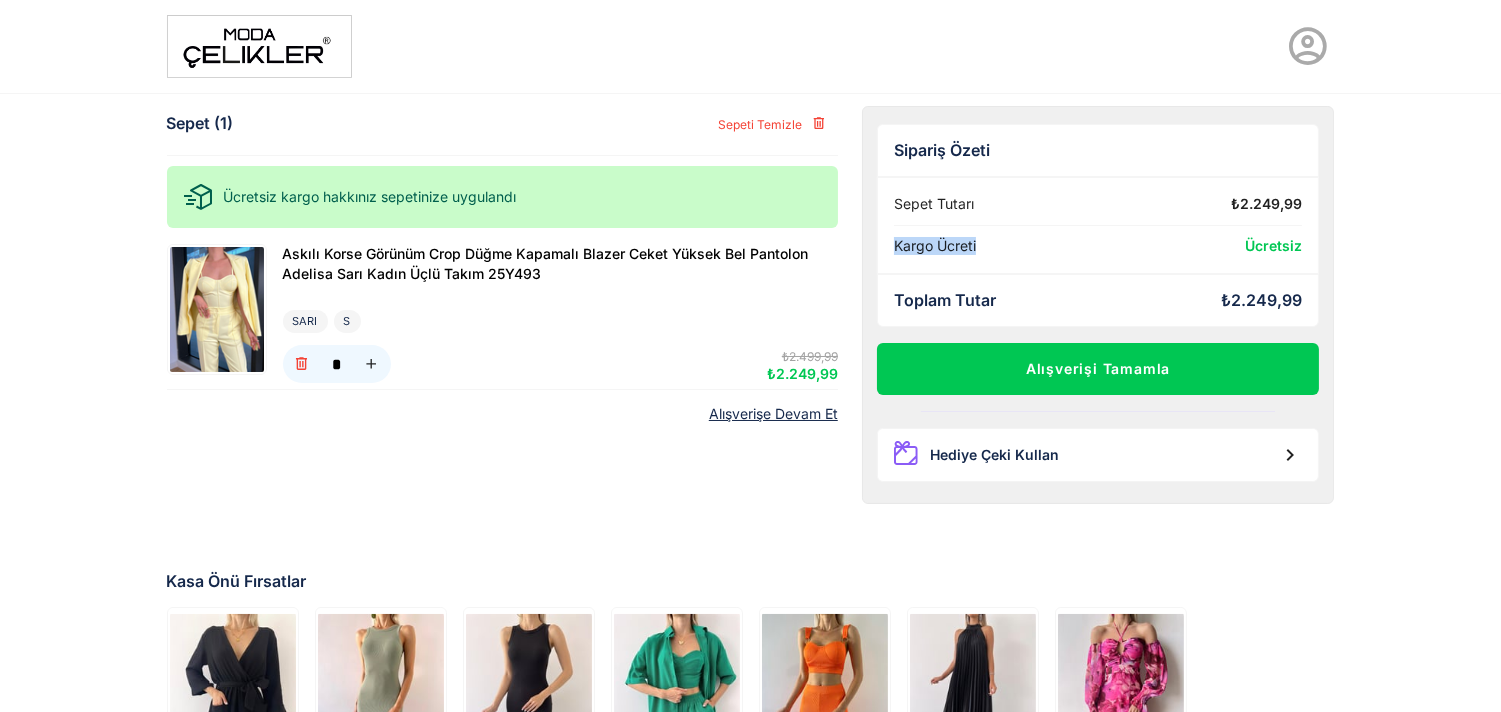 drag, startPoint x: 960, startPoint y: 244, endPoint x: 891, endPoint y: 245, distance: 69.00725 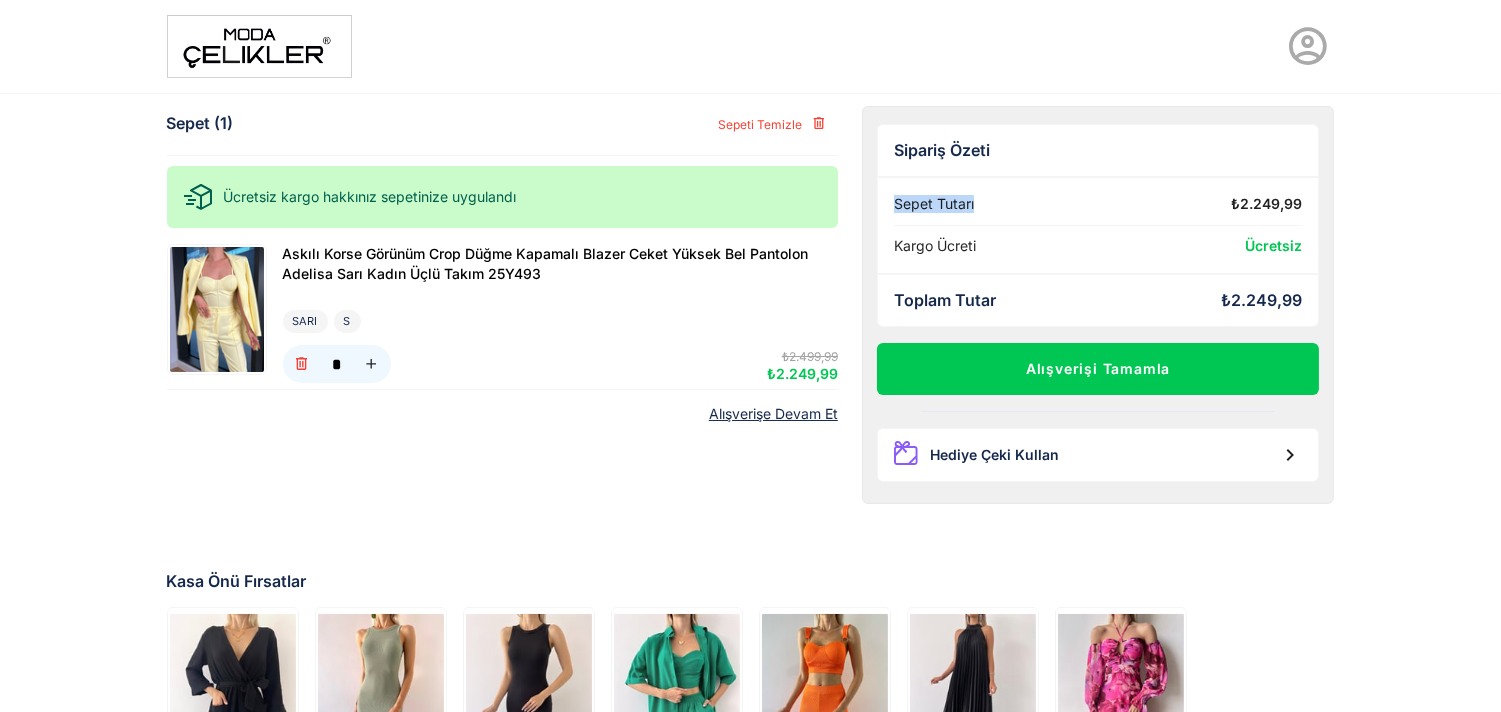 drag, startPoint x: 985, startPoint y: 204, endPoint x: 887, endPoint y: 208, distance: 98.0816 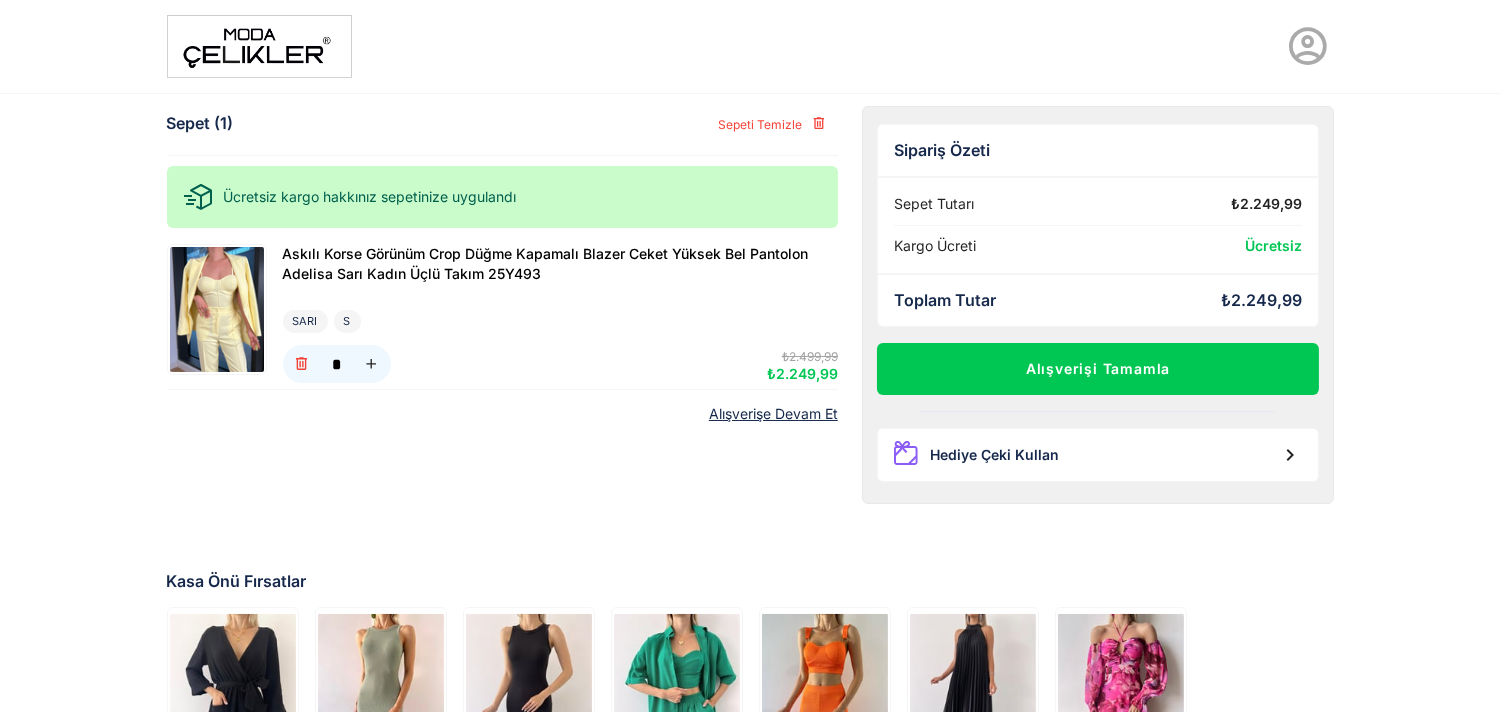 drag, startPoint x: 996, startPoint y: 225, endPoint x: 993, endPoint y: 243, distance: 18.248287 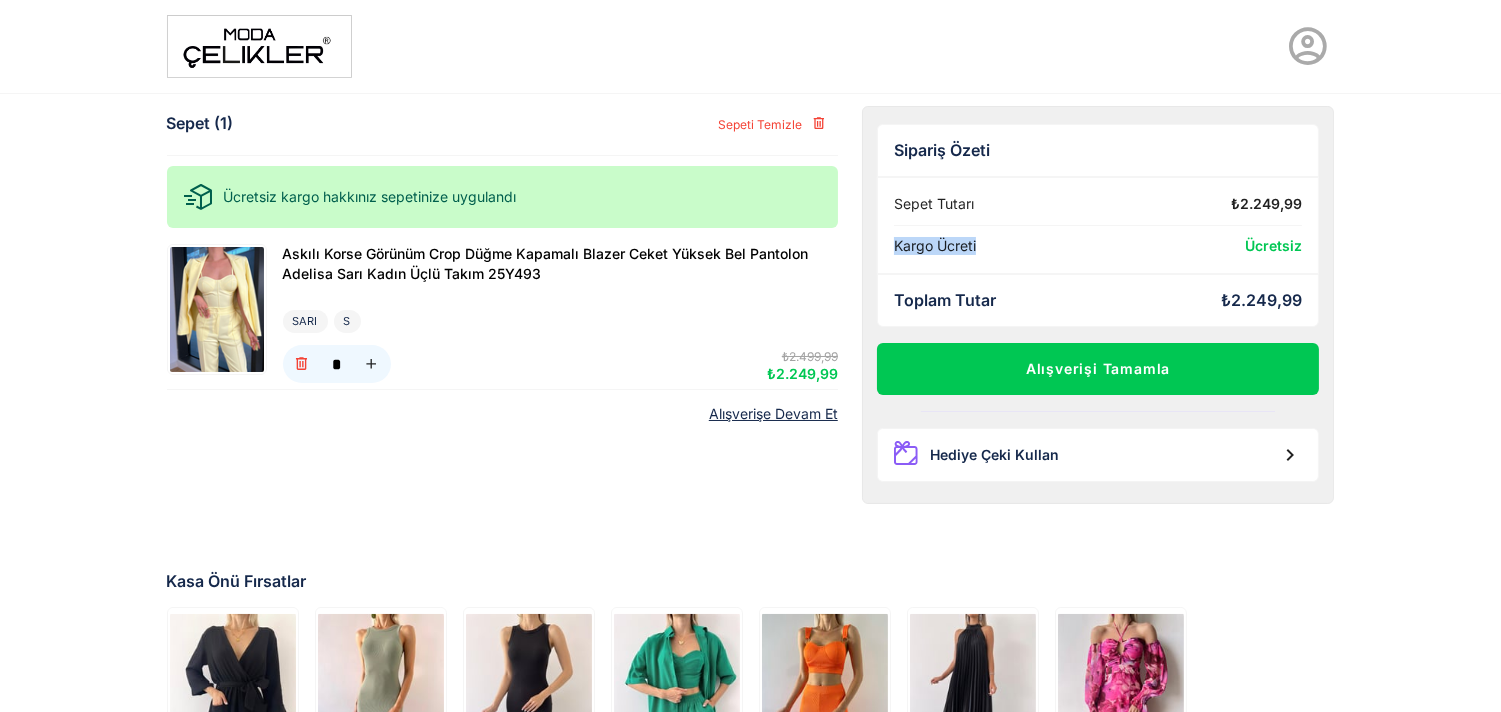 drag, startPoint x: 985, startPoint y: 245, endPoint x: 884, endPoint y: 250, distance: 101.12369 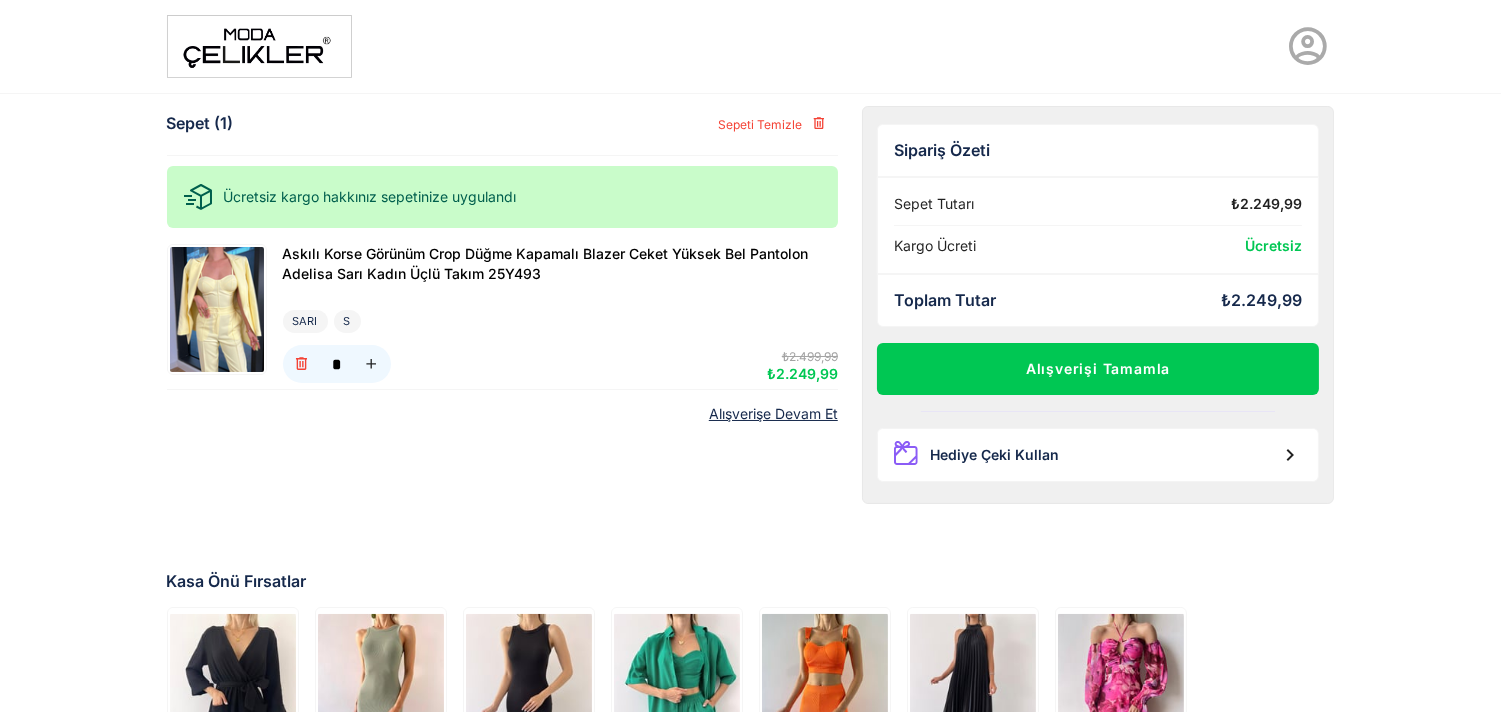 click on "Sepet (1) Sepeti Temizle  Ücretsiz kargo hakkınız sepetinize uygulandı Askılı Korse Görünüm Crop Düğme Kapamalı Blazer Ceket Yüksek Bel Pantolon Adelisa Sarı Kadın Üçlü Takım 25Y493 SARI S * ₺2.499,99 ₺2.249,99 Alışverişe Devam Et Sipariş Özeti Sepet Tutarı ₺2.249,99 Kargo Ücreti Ücretsiz Toplam Tutar ₺2.249,99 Alışverişi Tamamla
Hediye Çeki Kullan Kasa Önü Fırsatlar Önü Kruvaze Yanları Cepli Belden Kuşaklı Andi Ka... ₺619,99 ₺557,99 Sepete Ekle Halter Yaka Yanni Kadın Mint Fitilli Elbise 23Y0... ₺299,99 ₺269,99 Sepete Ekle Halter Yaka Yanni Kadın Siyah Fitilli Elbise 23Y... ₺299,99 ₺269,99 Sepete Ekle Yarım Kol Önü Düğmeli Gömlek Straplez Crop Beli ... ₺959,99 ₺863,99 Sepete Ekle Kalın Askılı Fitilli Halka Detaylı Turuncu Bluz ... ₺359,99 ₺323,99 Sepete Ekle Sıfır Kol Lana Kadın Siyah Pileli Uzun Elbise 23... ₺919,99 ₺827,99 Sepete Ekle Şifon Boyundan Bağlamalı Desenli Düşük Kol Yırtm... ₺659,99" 